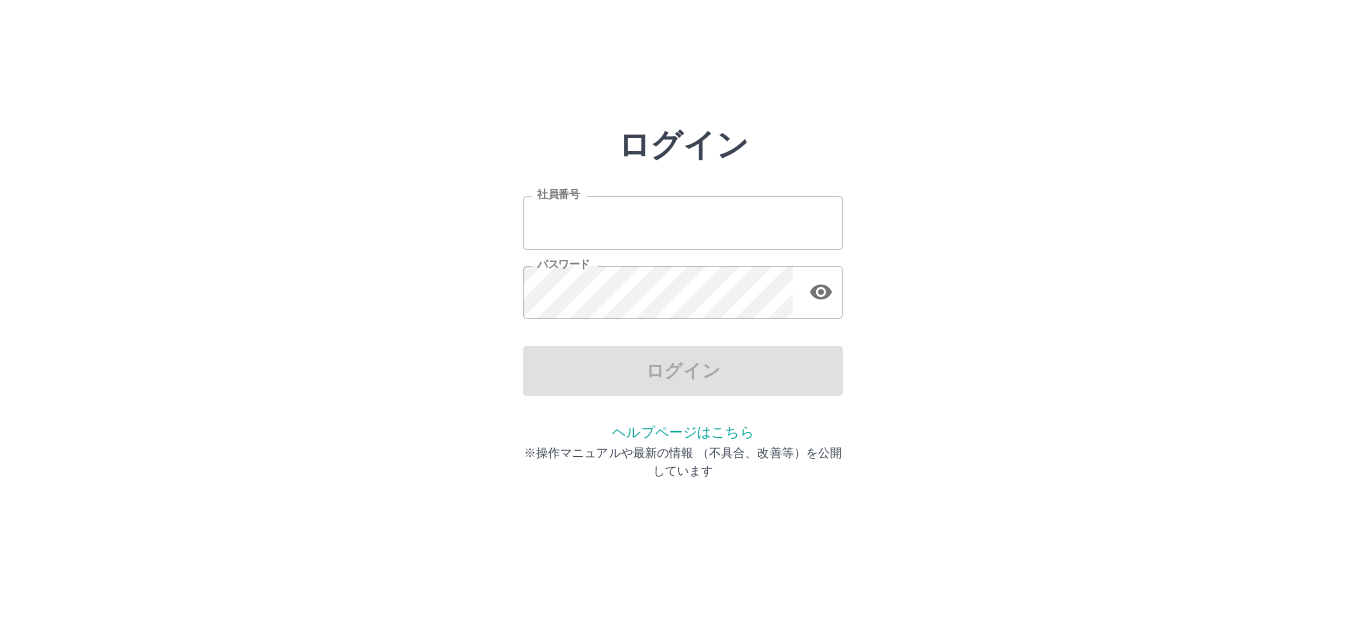 scroll, scrollTop: 0, scrollLeft: 0, axis: both 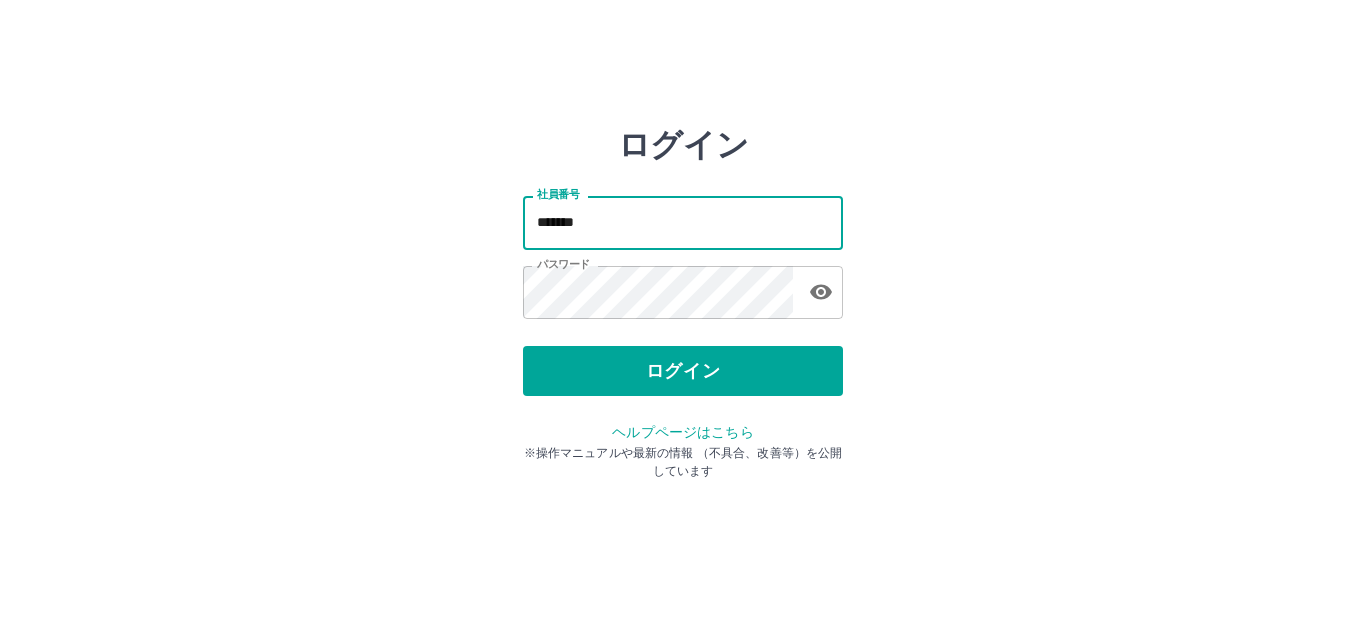 click on "*******" at bounding box center (683, 222) 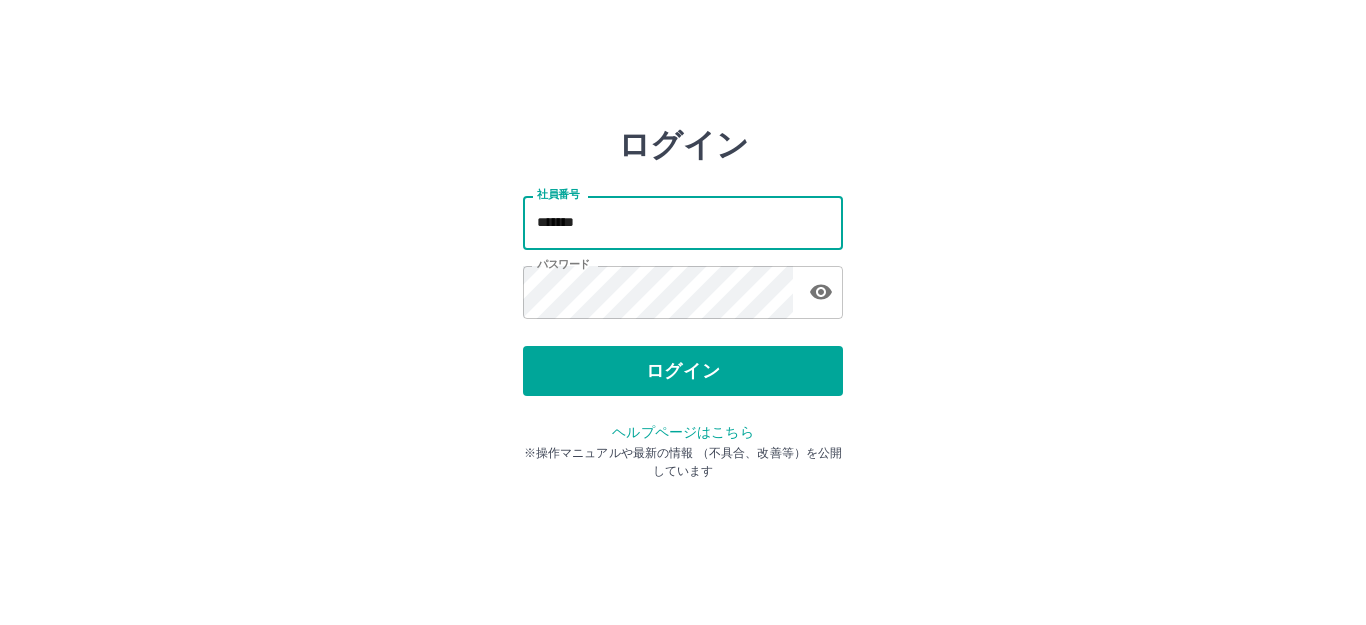 type on "*******" 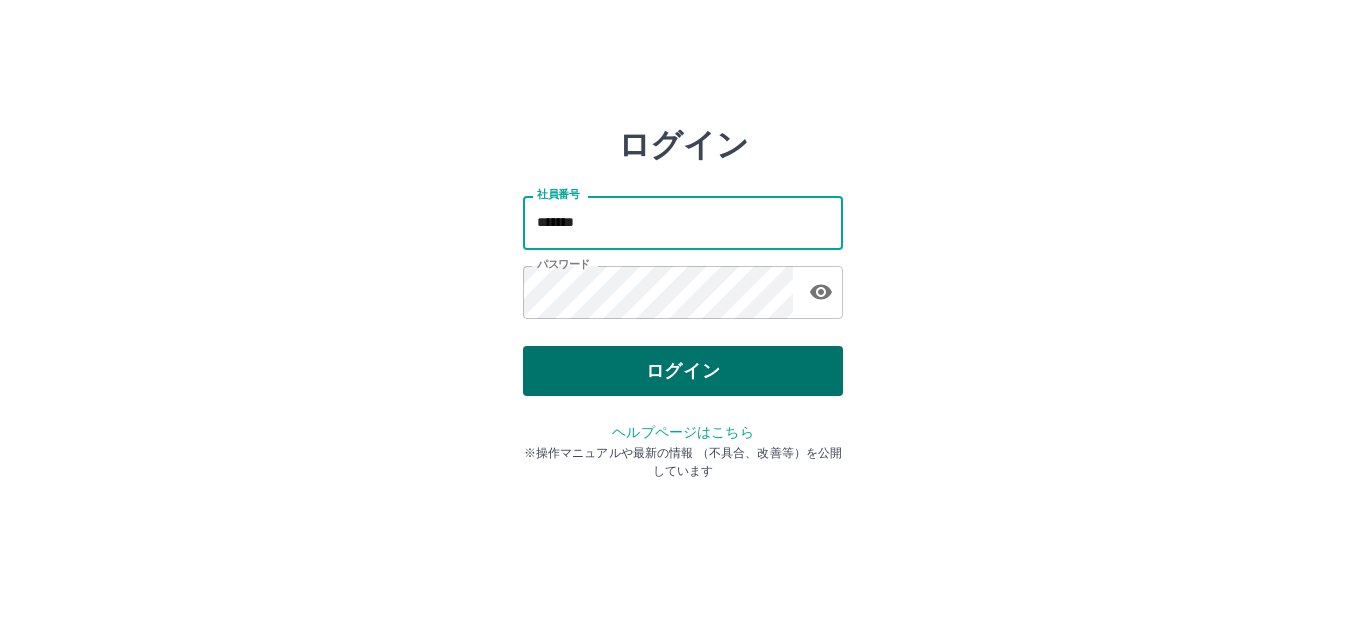 click on "ログイン" at bounding box center [683, 371] 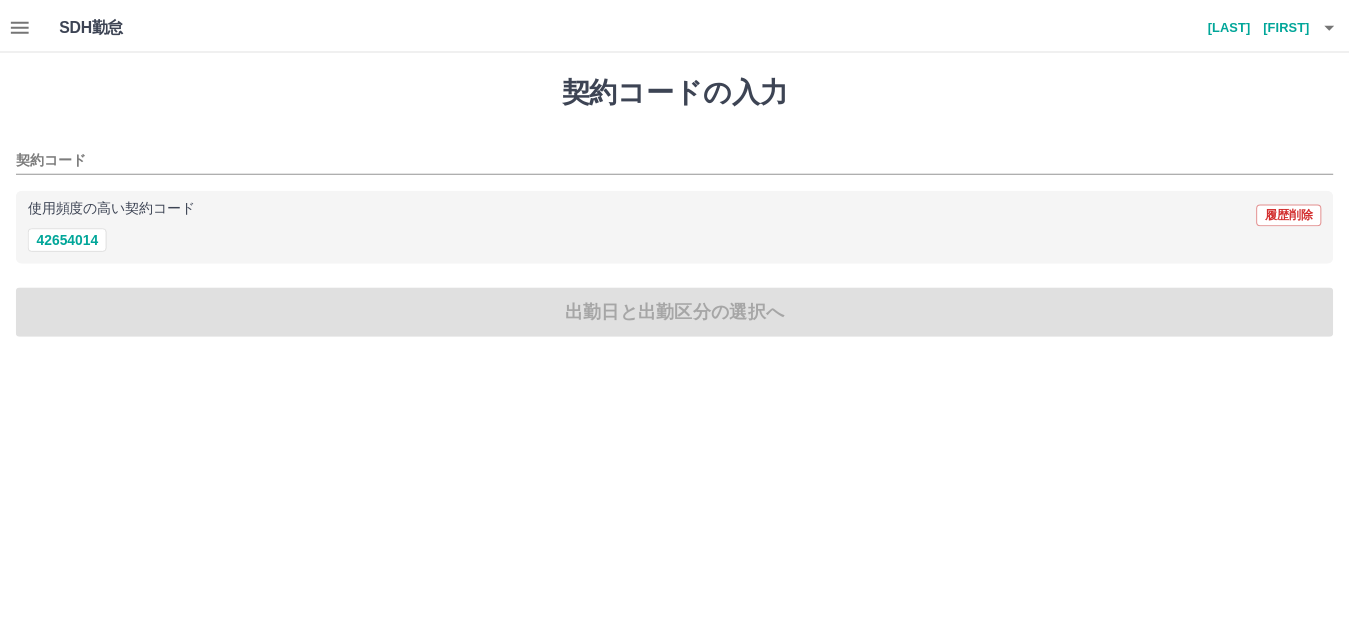 scroll, scrollTop: 0, scrollLeft: 0, axis: both 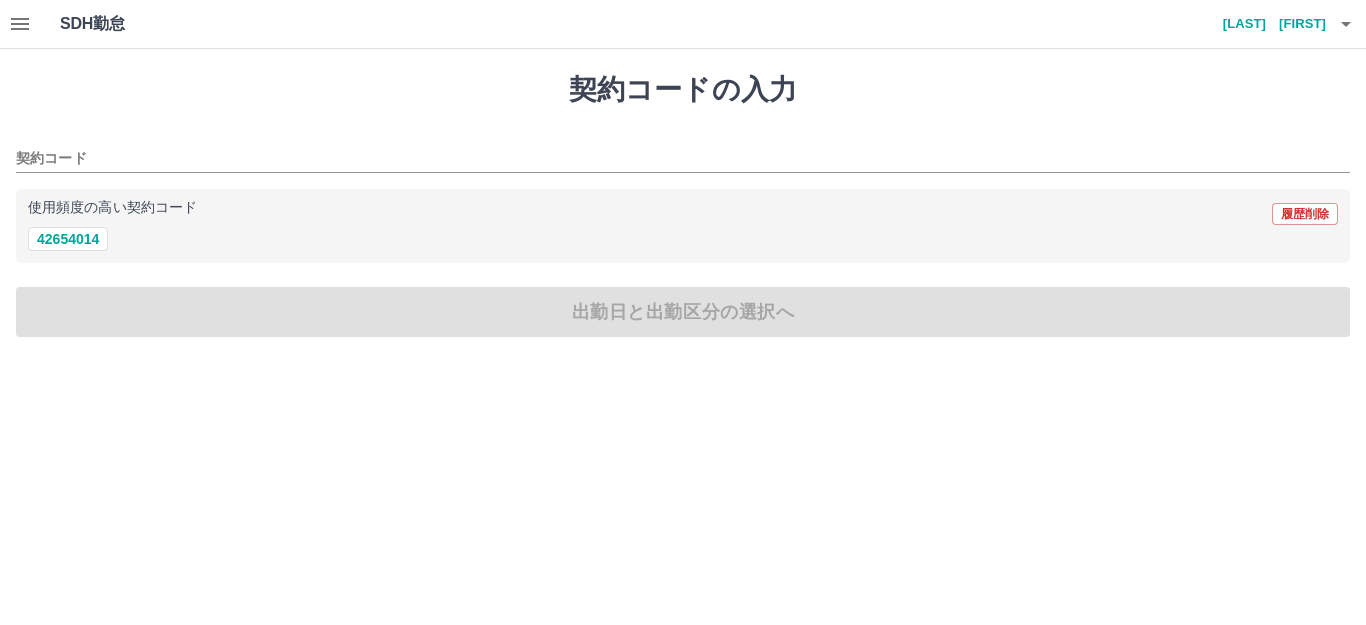 click at bounding box center (20, 24) 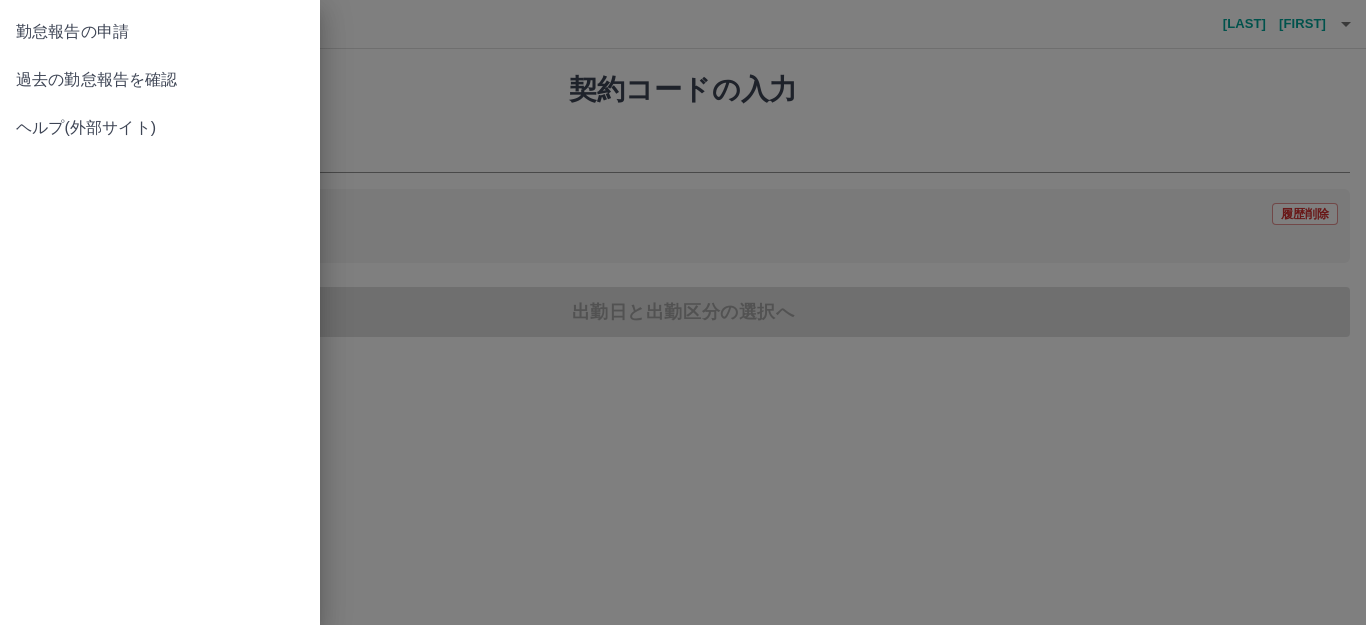 click on "勤怠報告の申請" at bounding box center [160, 32] 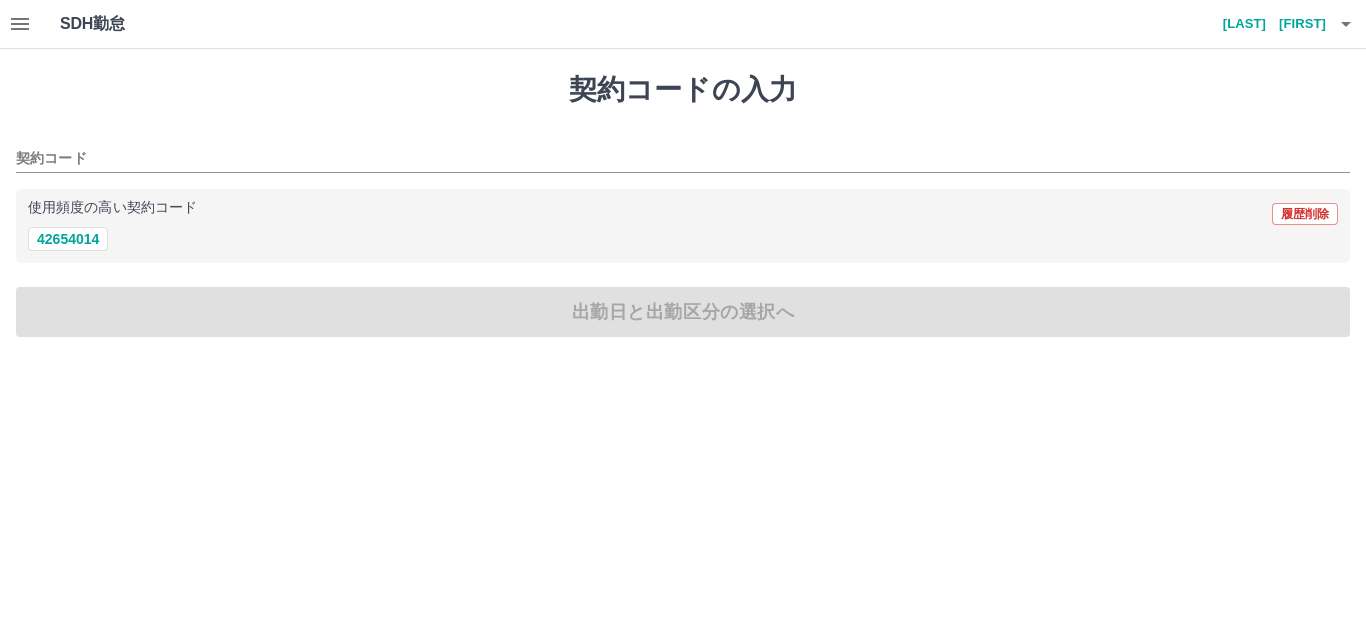 click on "契約コードの入力 契約コード 使用頻度の高い契約コード 履歴削除 [CONTRACT_CODE] 出勤日と出勤区分の選択へ" at bounding box center [683, 205] 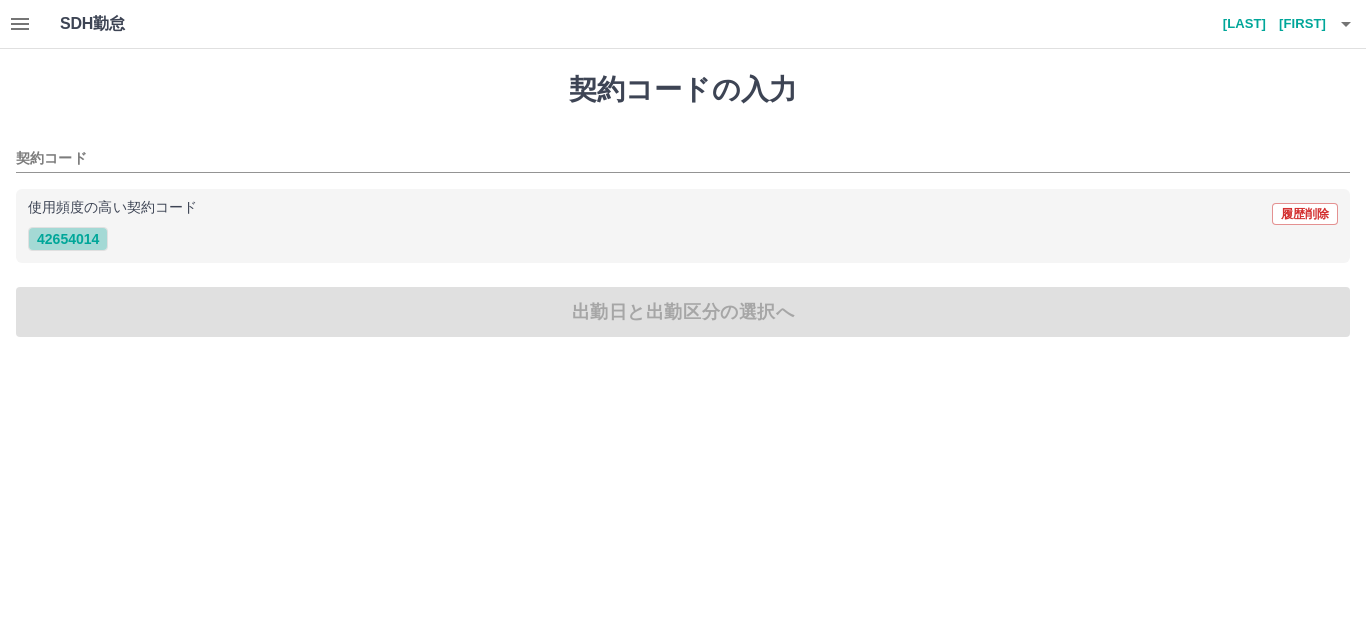 click on "42654014" at bounding box center [68, 239] 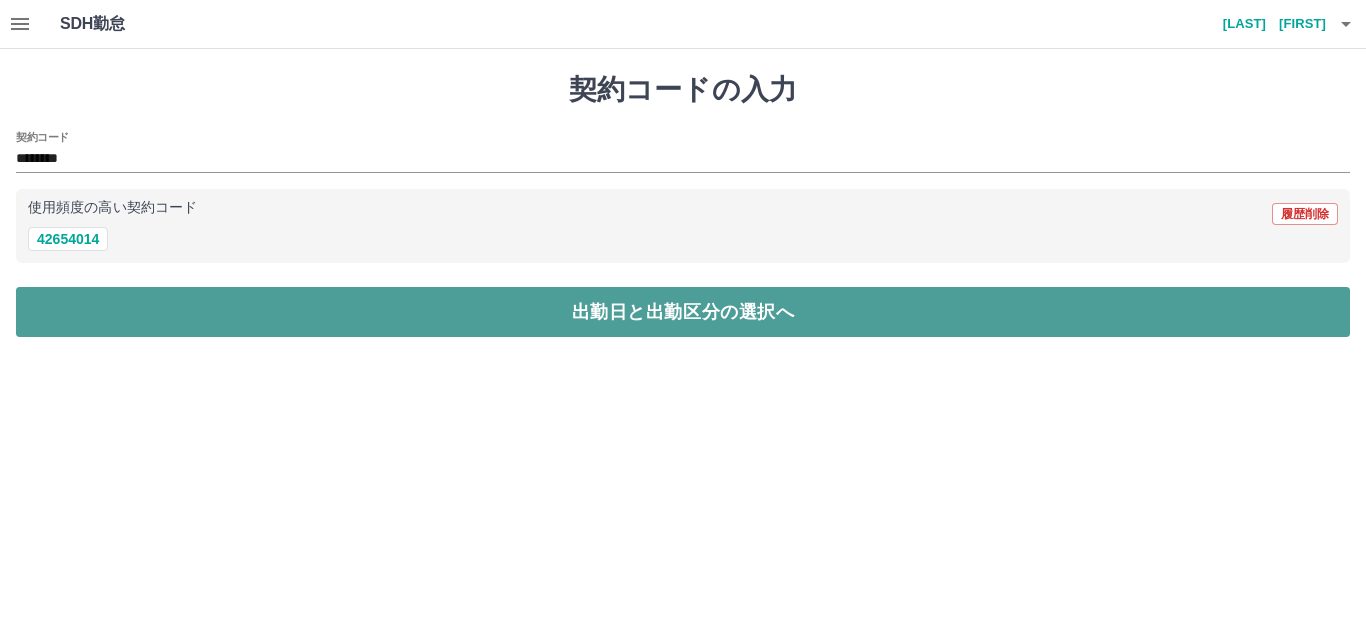 click on "出勤日と出勤区分の選択へ" at bounding box center (683, 312) 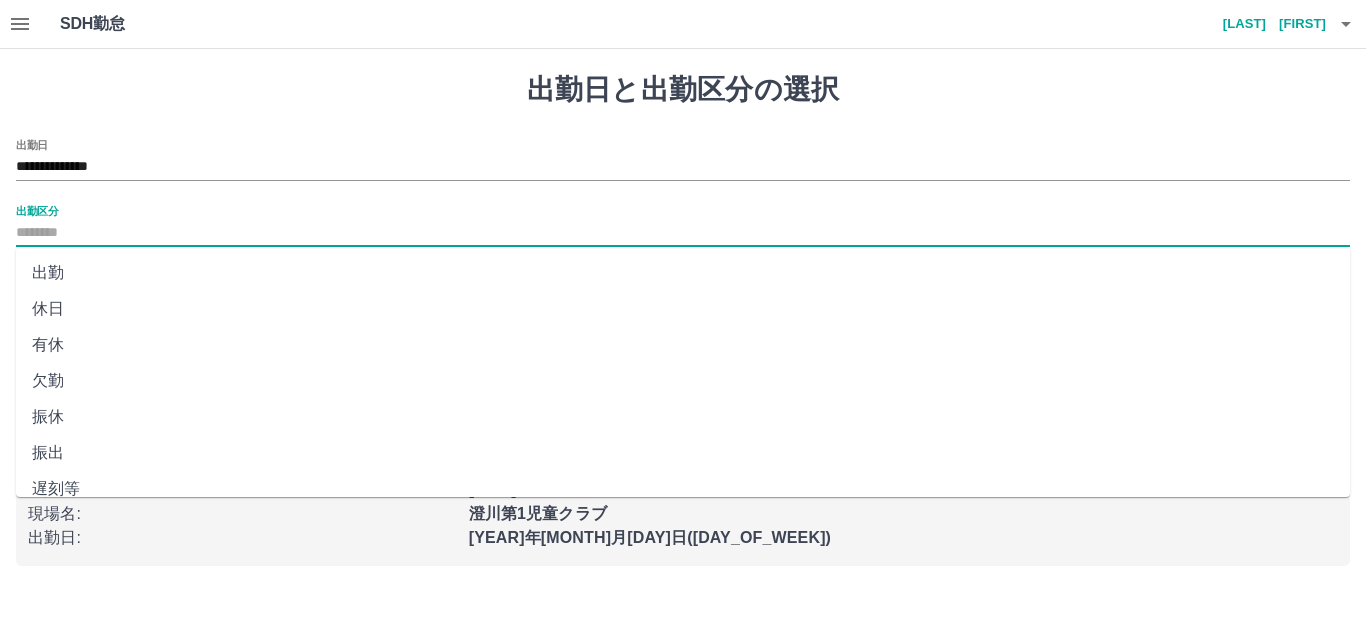click on "出勤区分" at bounding box center [683, 233] 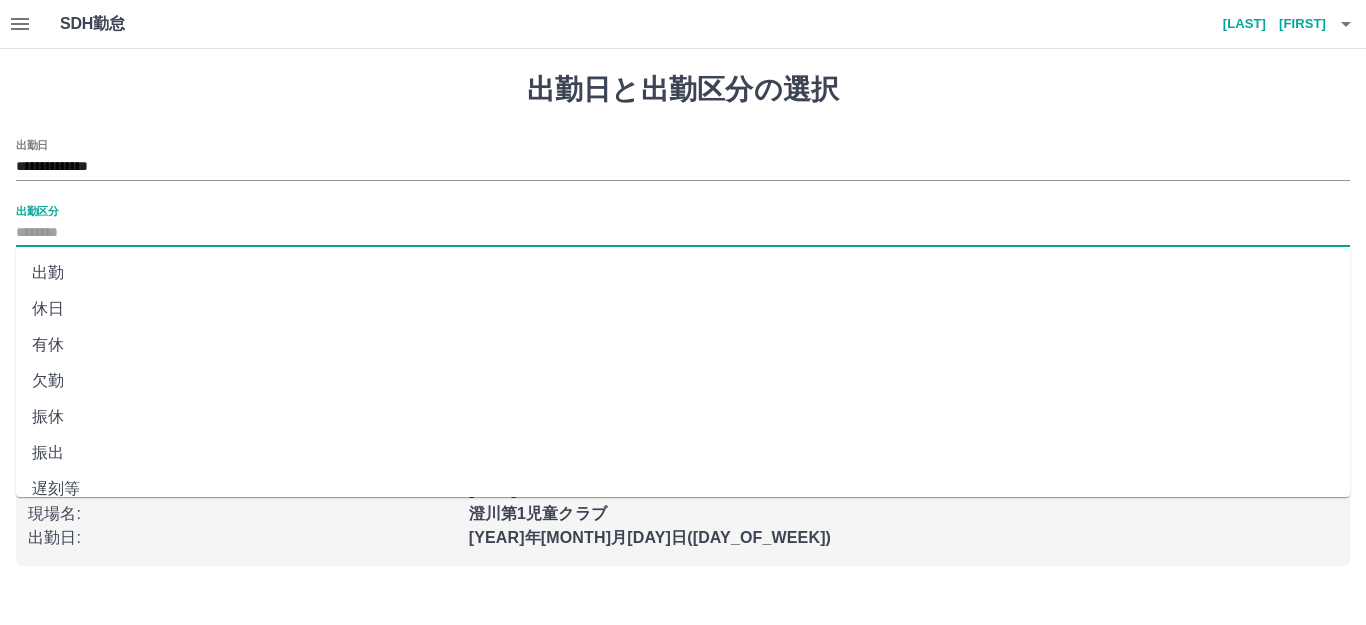 click on "出勤" at bounding box center (683, 273) 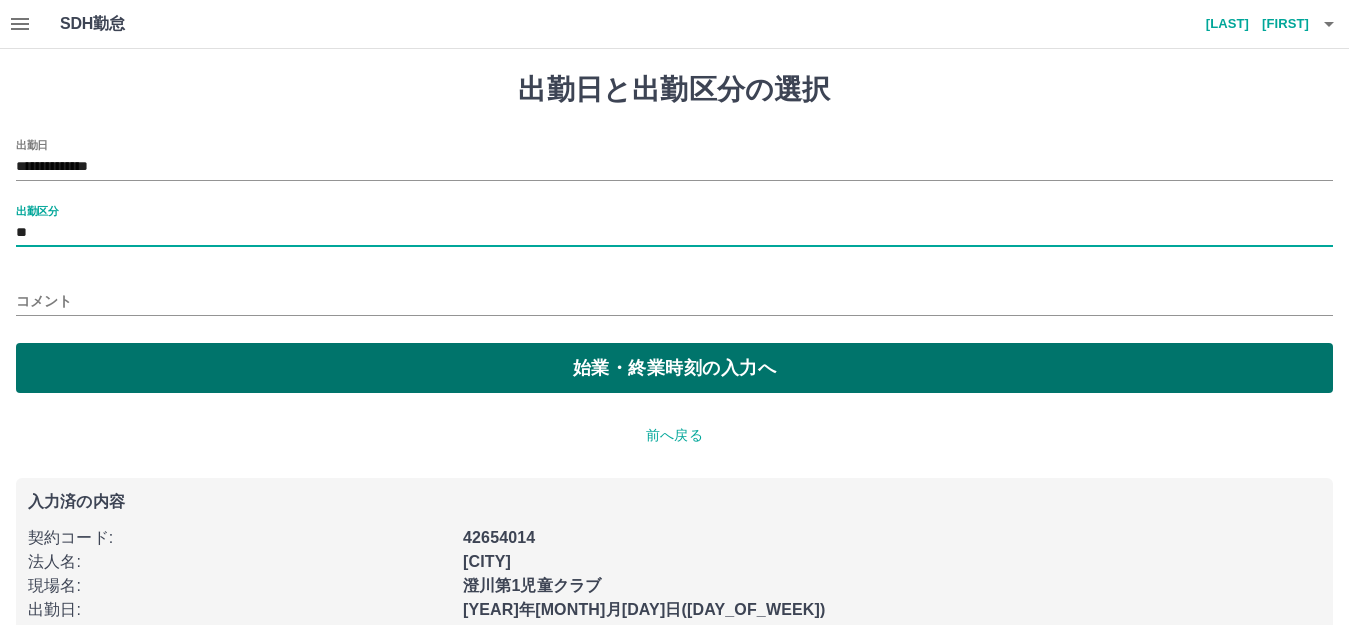 click on "始業・終業時刻の入力へ" at bounding box center [674, 368] 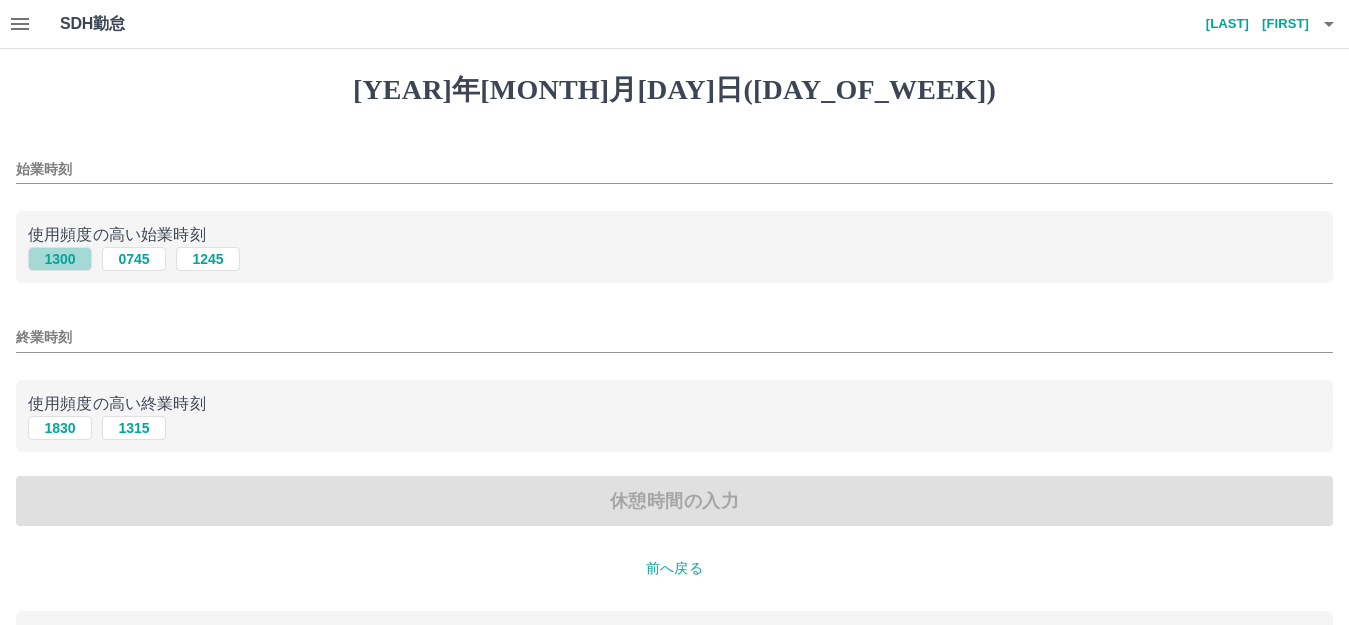 click on "1300" at bounding box center [60, 259] 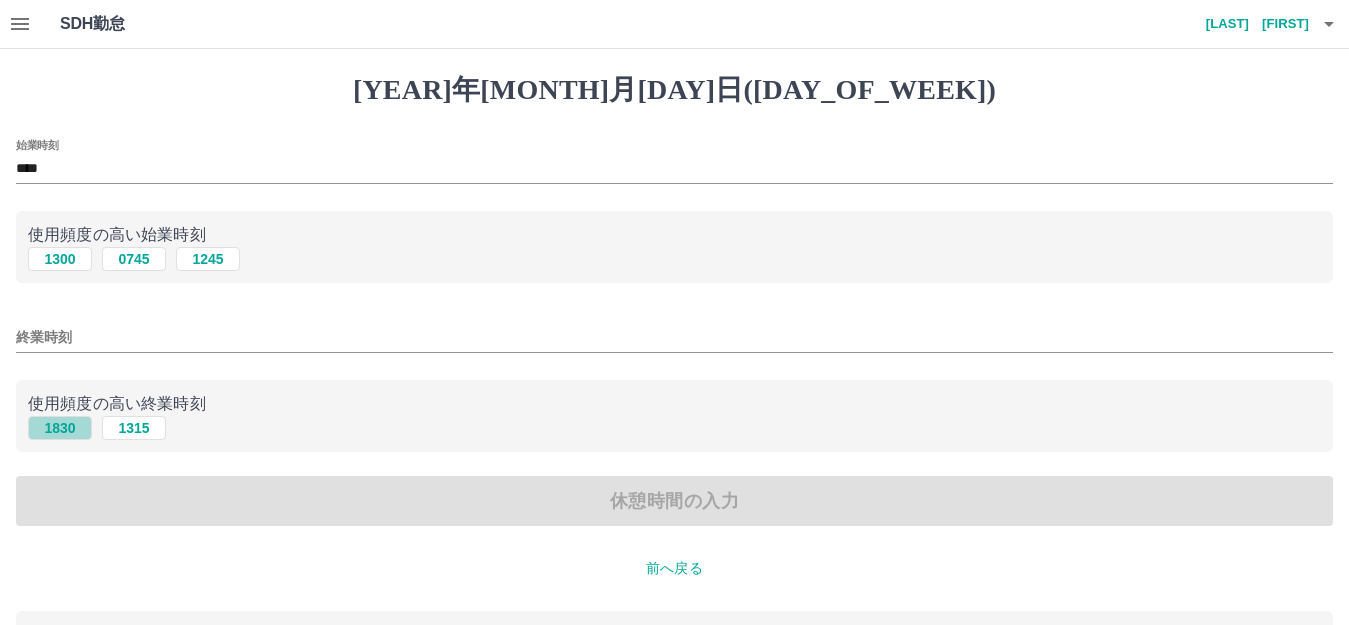 click on "1830" at bounding box center (60, 259) 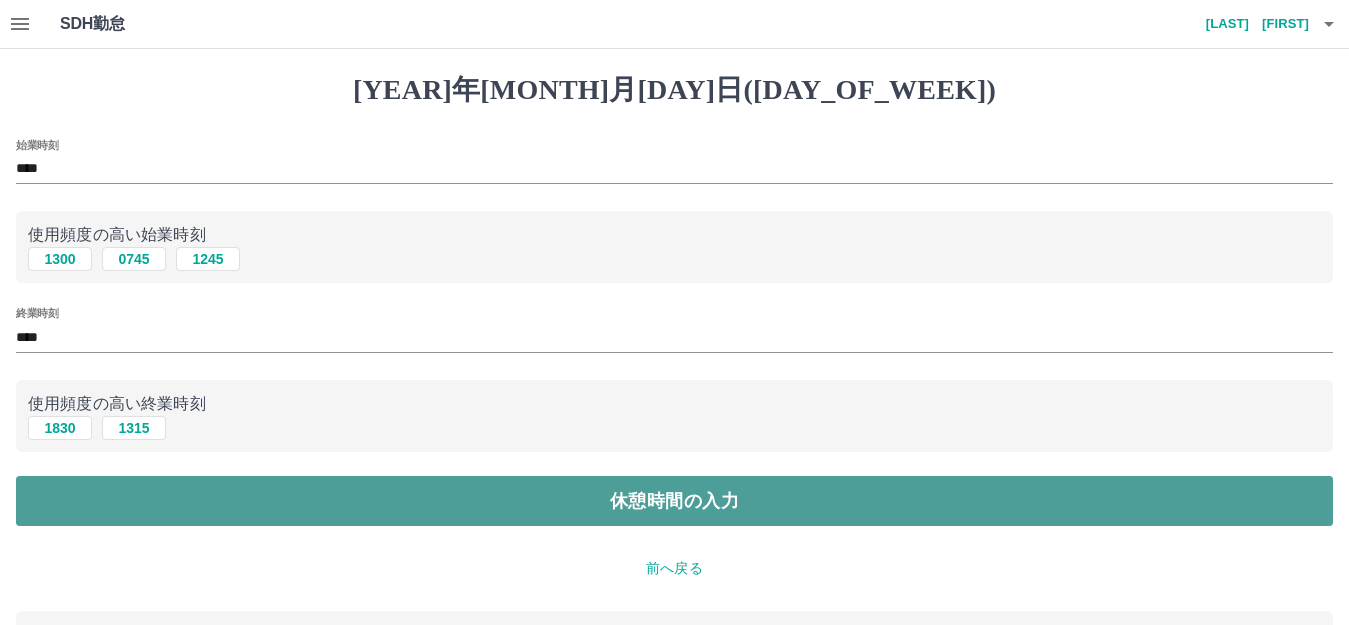 click on "休憩時間の入力" at bounding box center [674, 501] 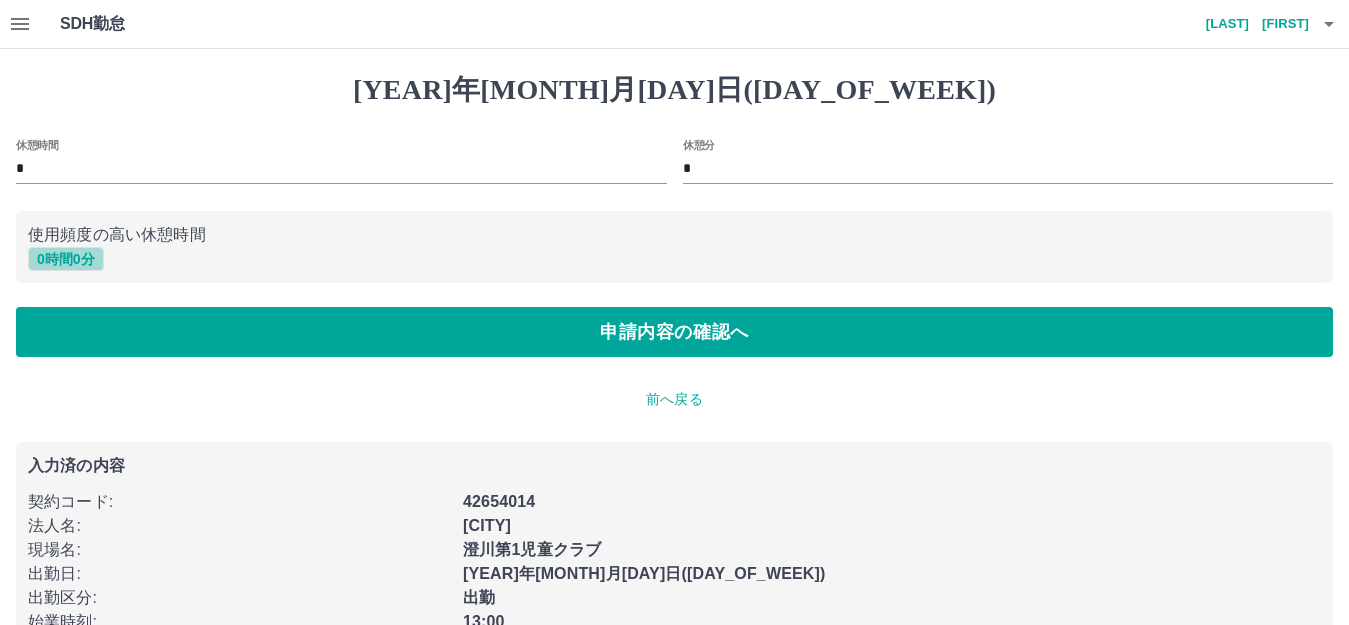 click on "0 時間 0 分" at bounding box center [66, 259] 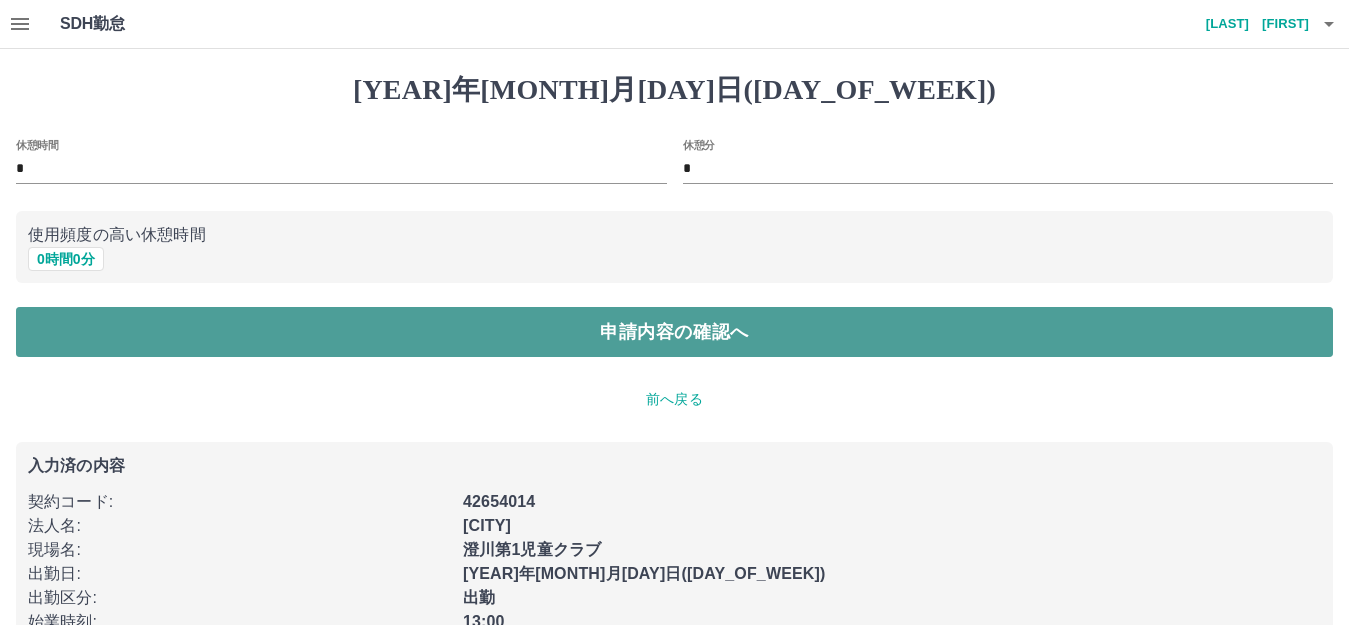click on "申請内容の確認へ" at bounding box center (674, 332) 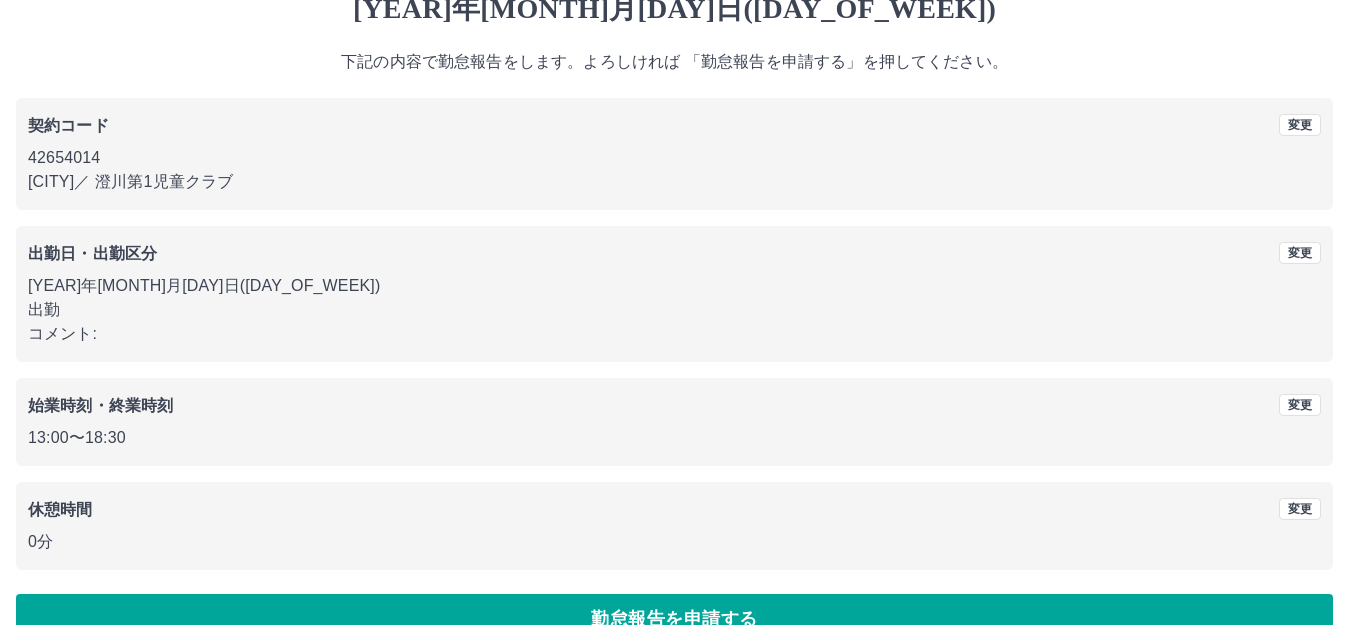 scroll, scrollTop: 124, scrollLeft: 0, axis: vertical 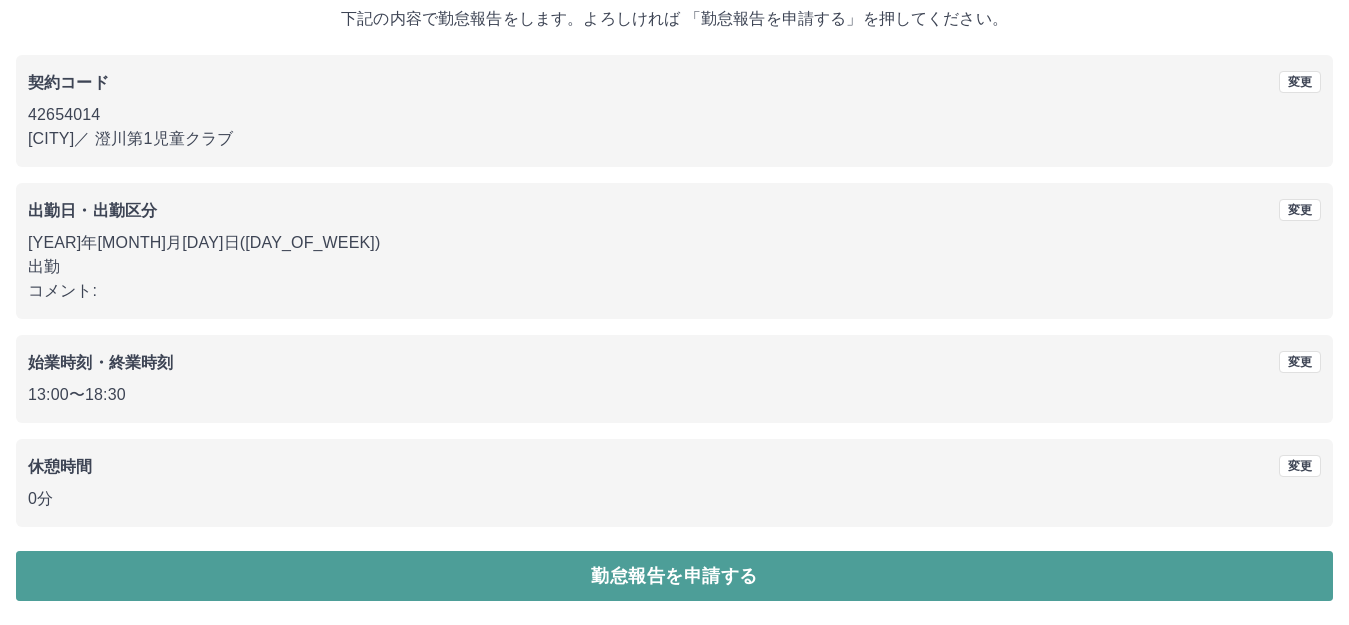 click on "勤怠報告を申請する" at bounding box center (674, 576) 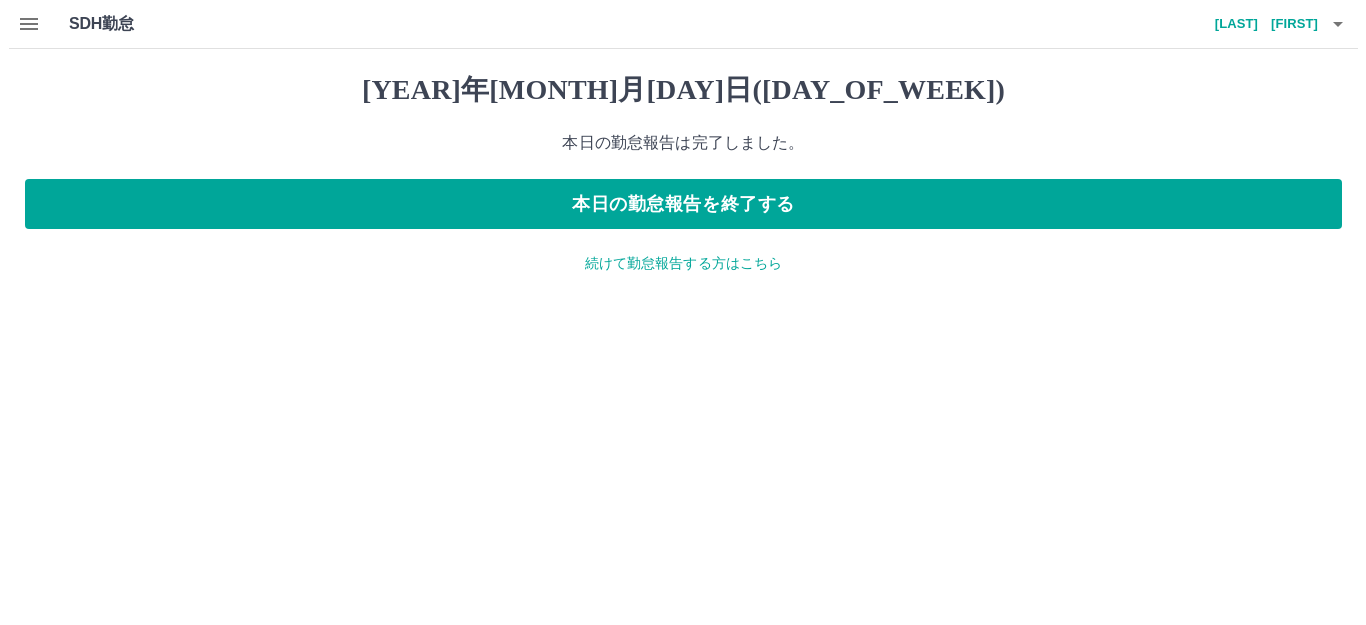 scroll, scrollTop: 0, scrollLeft: 0, axis: both 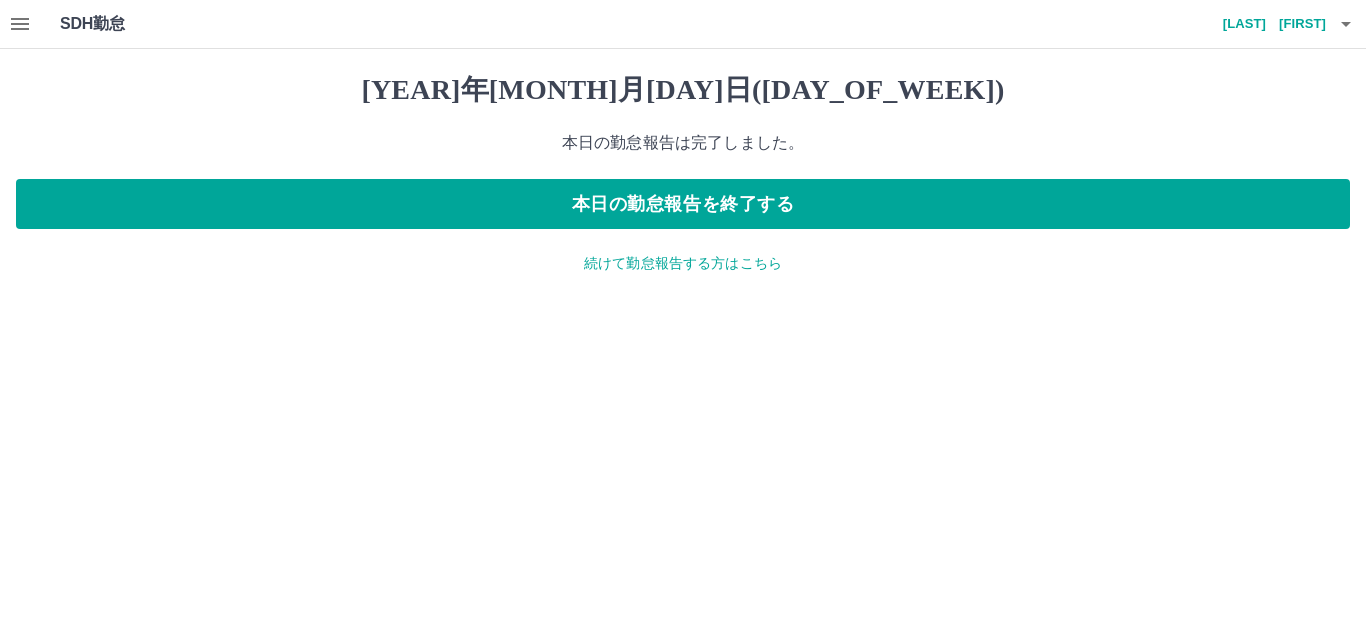 click on "続けて勤怠報告する方はこちら" at bounding box center [683, 263] 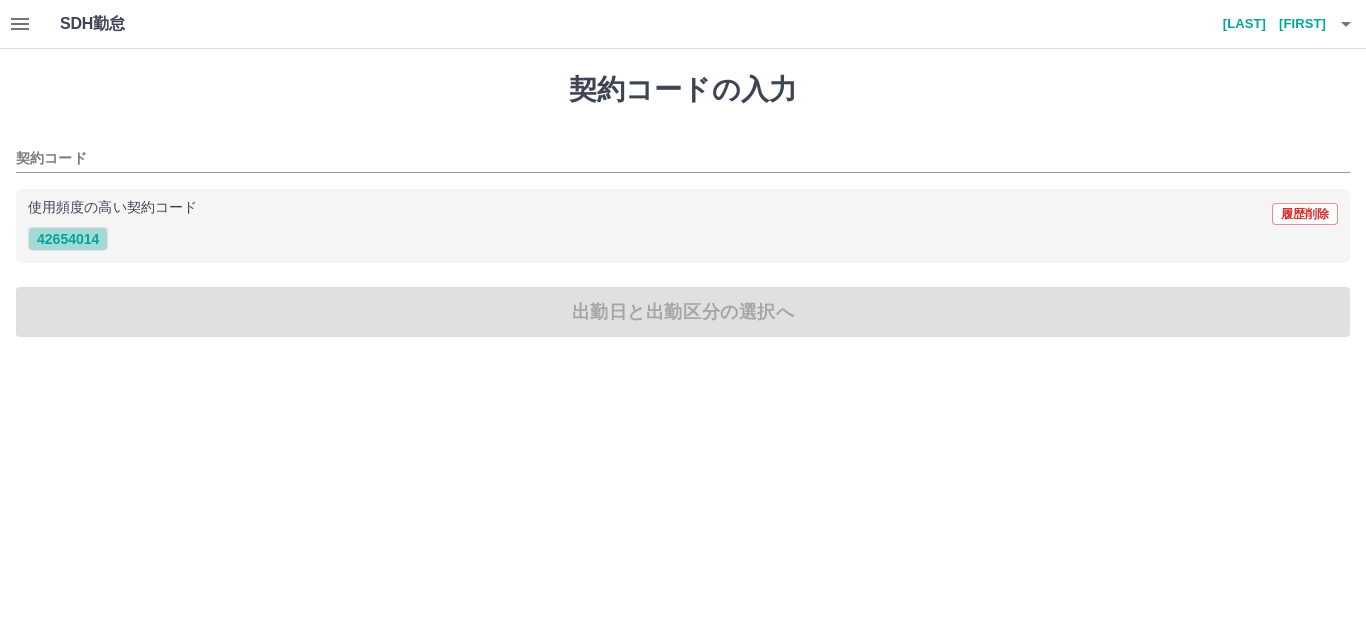 click on "42654014" at bounding box center (68, 239) 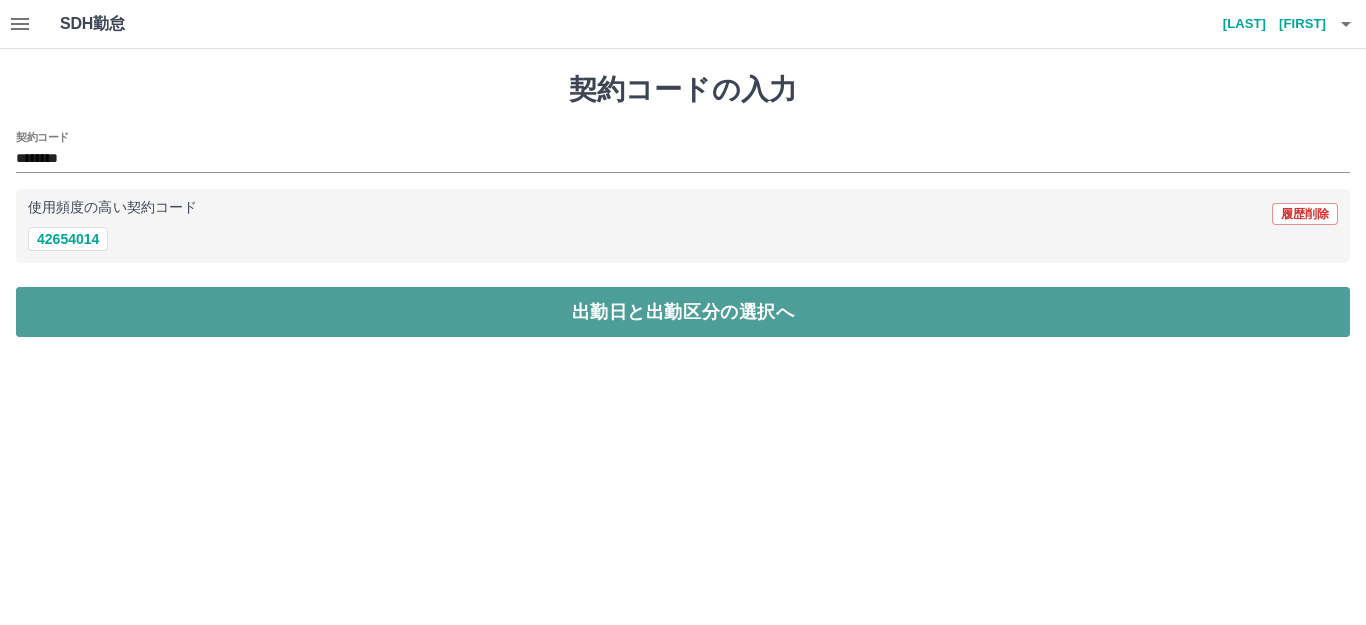 click on "出勤日と出勤区分の選択へ" at bounding box center (683, 312) 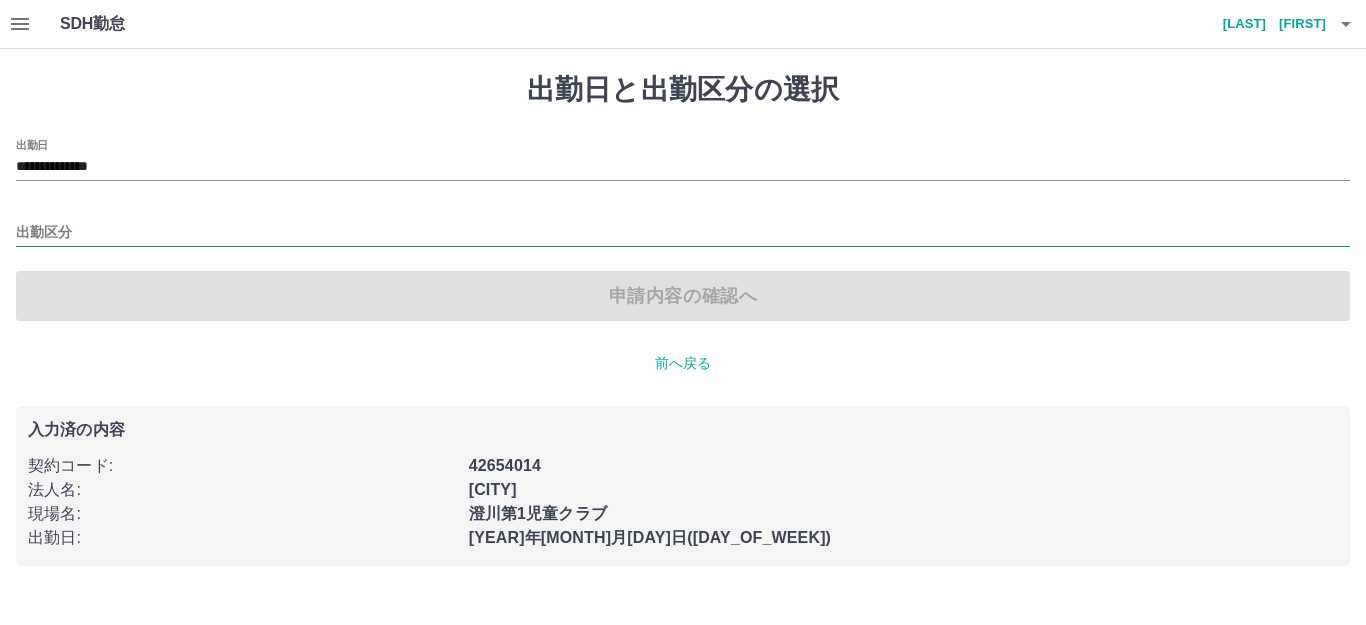 click on "出勤区分" at bounding box center [683, 233] 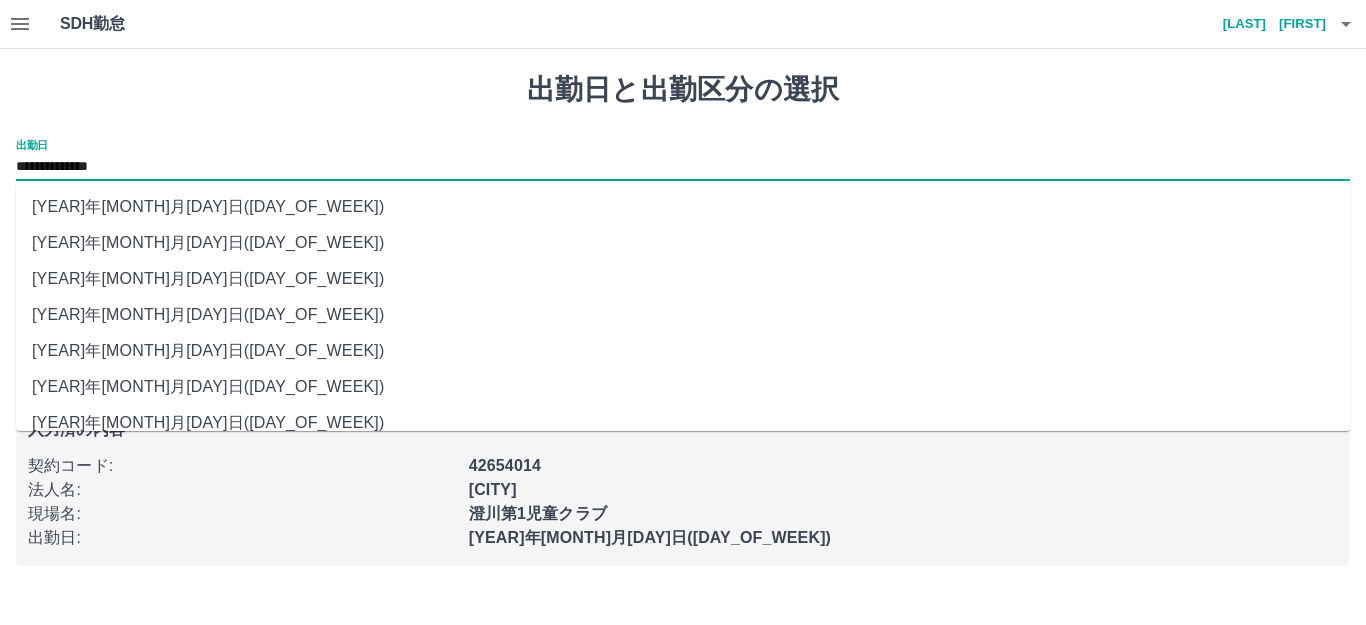 click on "**********" at bounding box center (683, 167) 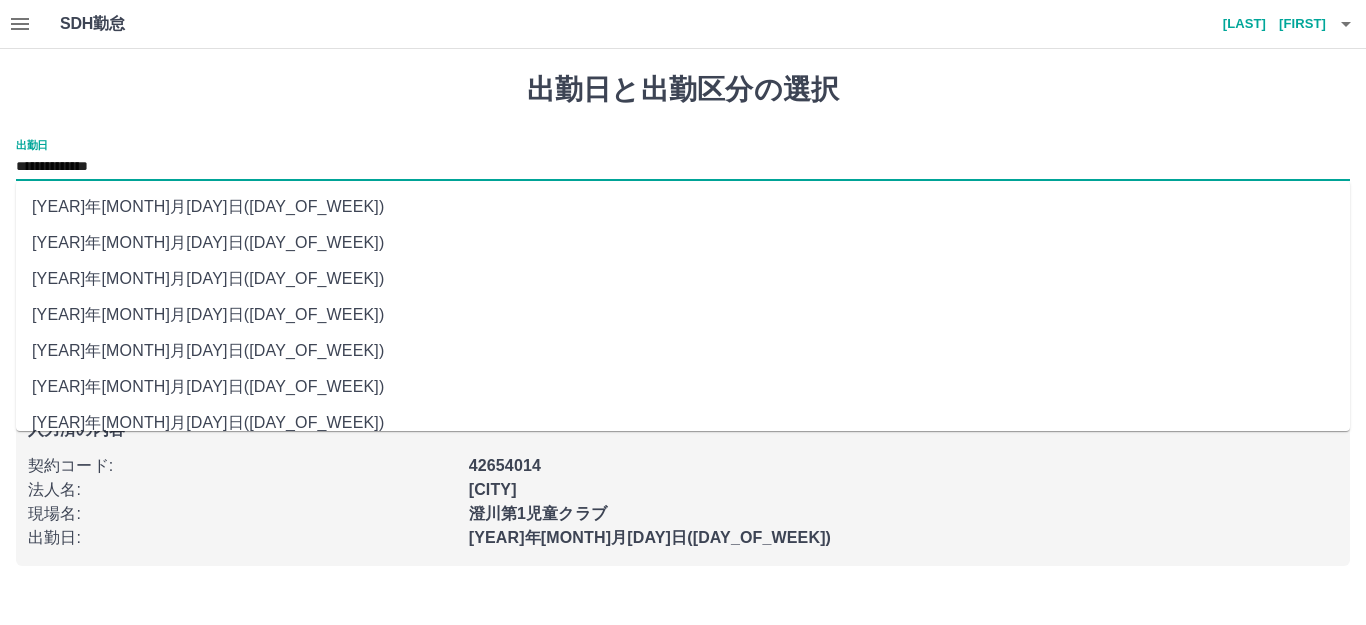 click on "[YEAR]年[MONTH]月[DAY]日([DAY_OF_WEEK])" at bounding box center (683, 207) 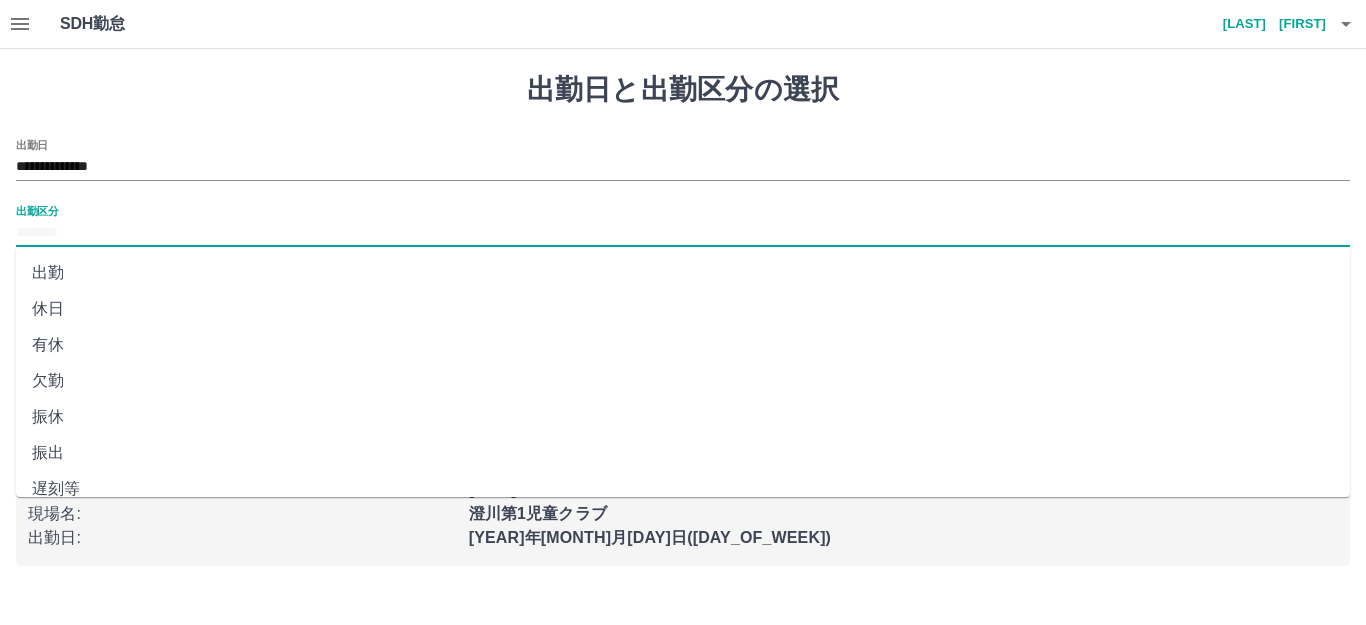 click on "出勤区分" at bounding box center (683, 233) 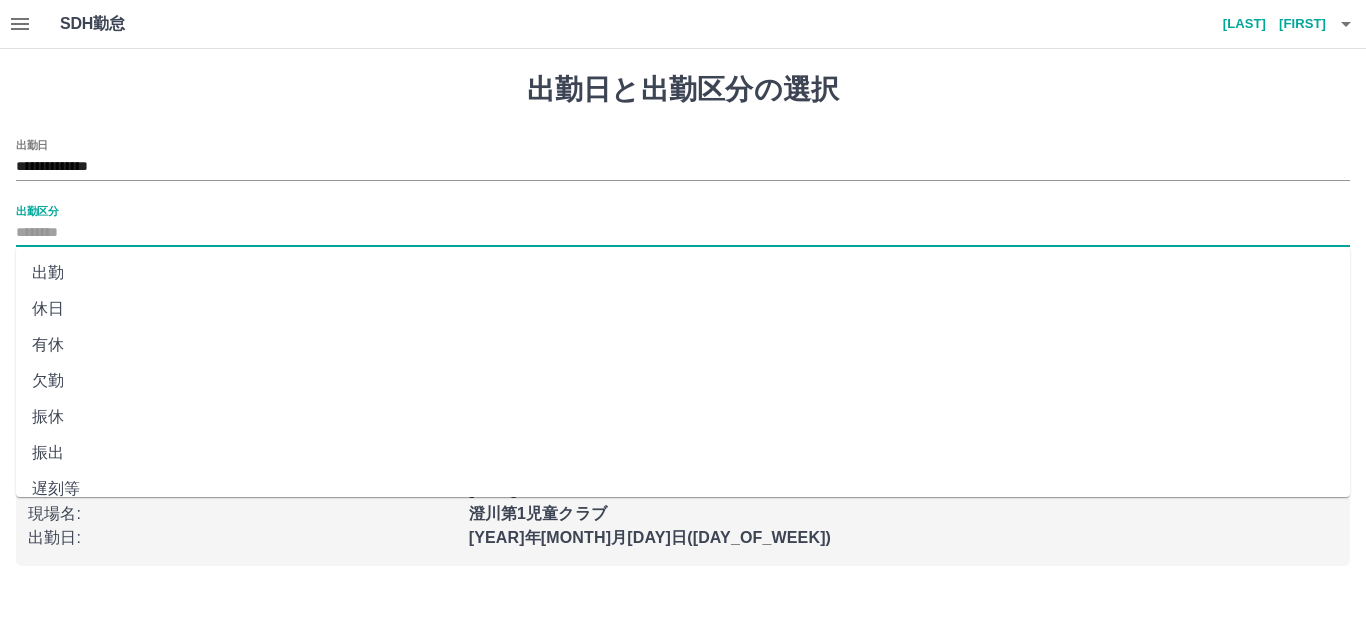 click on "休日" at bounding box center (683, 309) 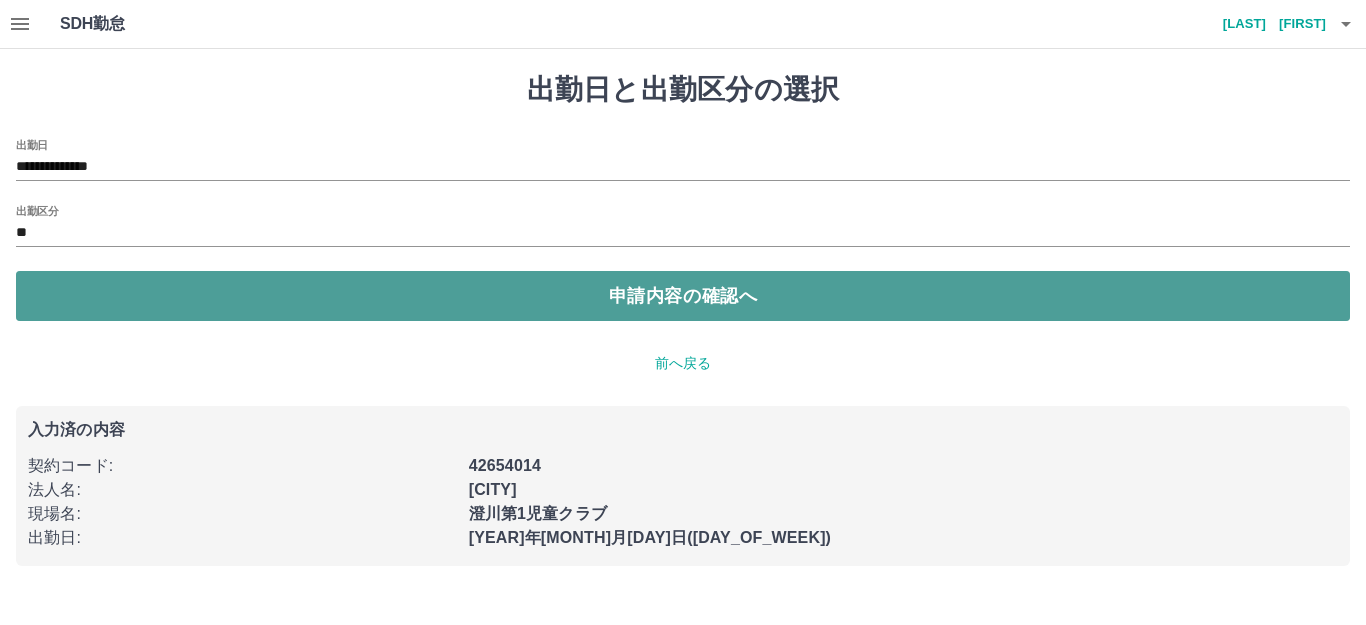 click on "申請内容の確認へ" at bounding box center (683, 296) 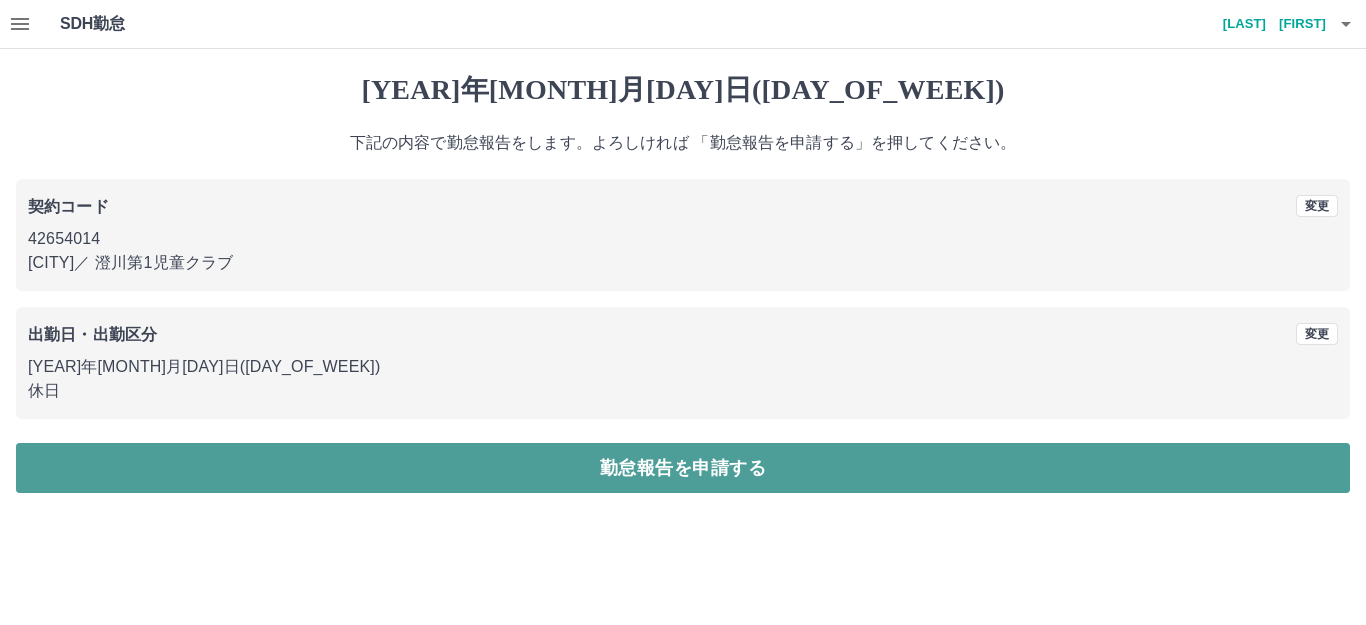 click on "勤怠報告を申請する" at bounding box center (683, 468) 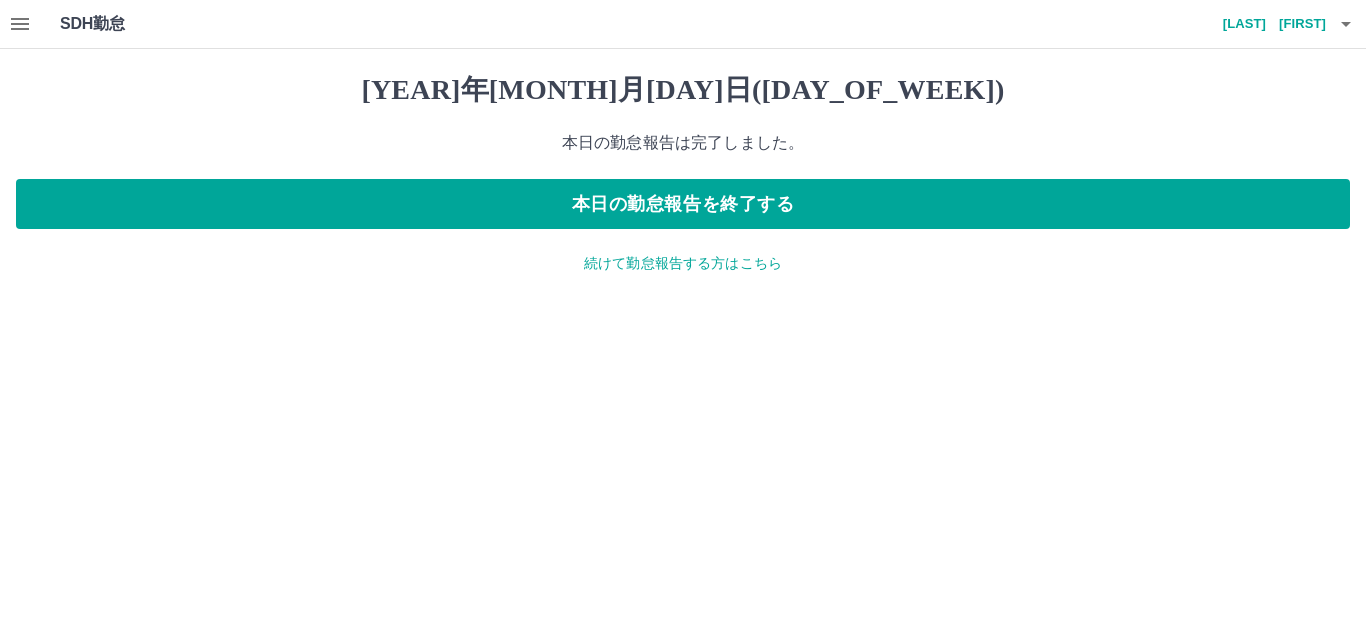 click on "続けて勤怠報告する方はこちら" at bounding box center [683, 263] 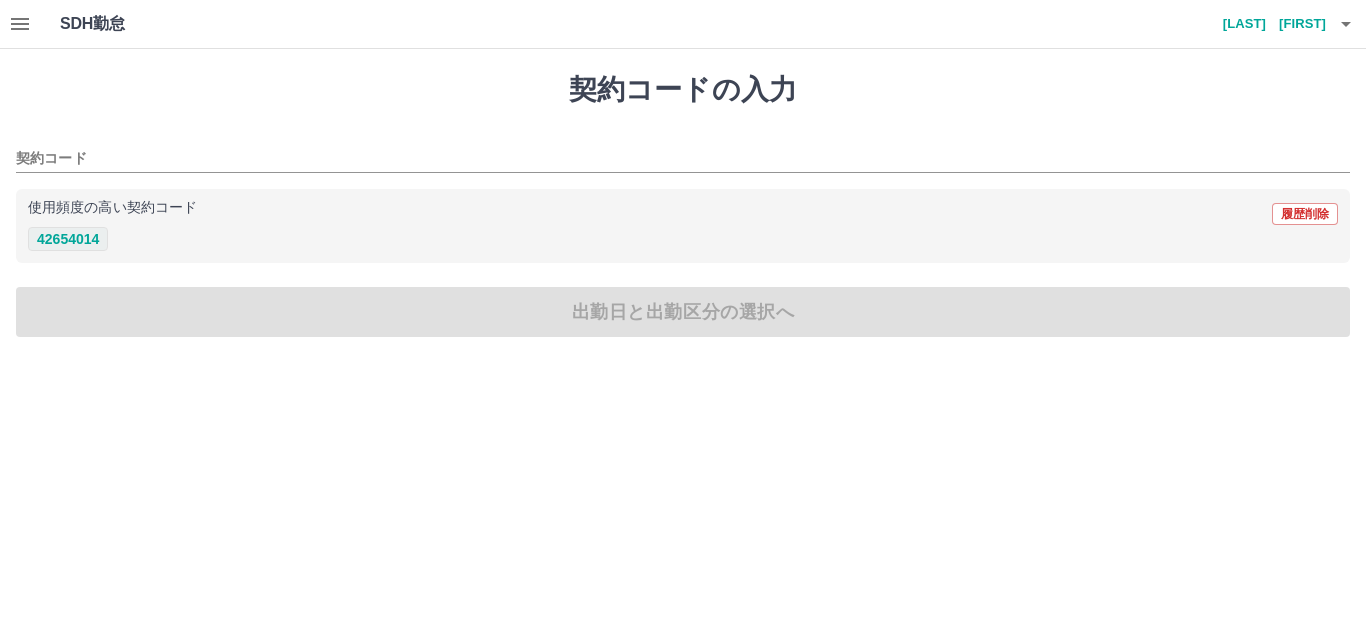click on "42654014" at bounding box center [68, 239] 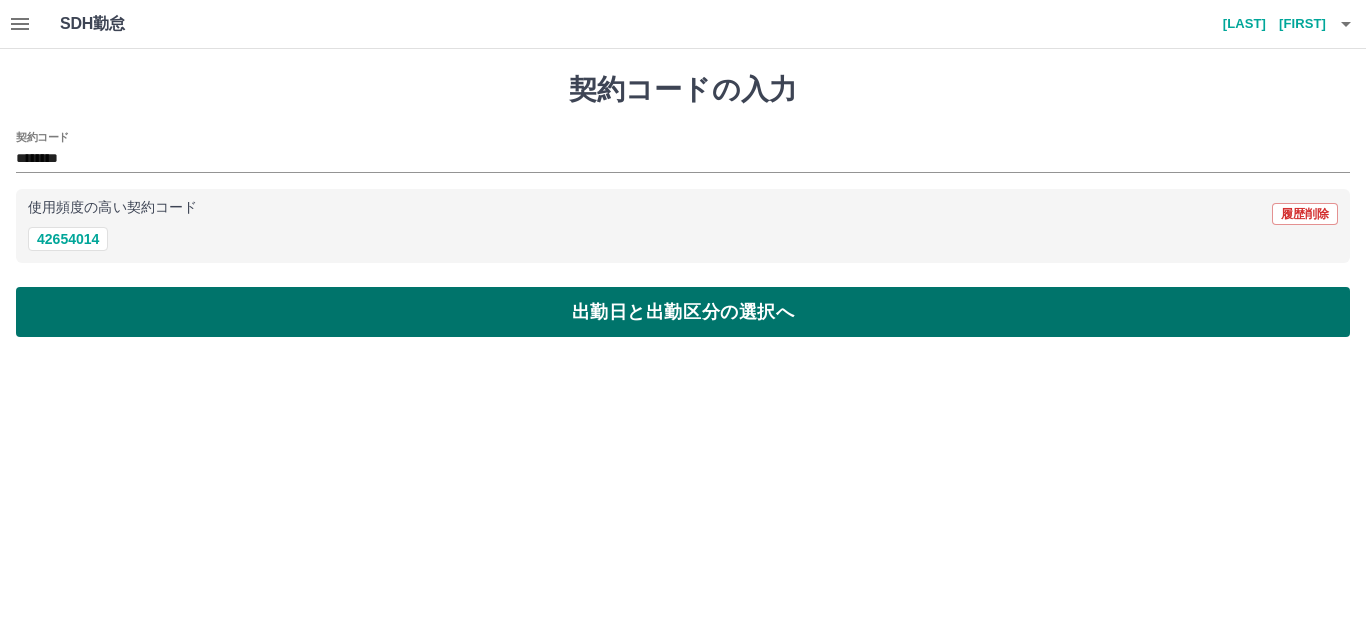 click on "出勤日と出勤区分の選択へ" at bounding box center [683, 312] 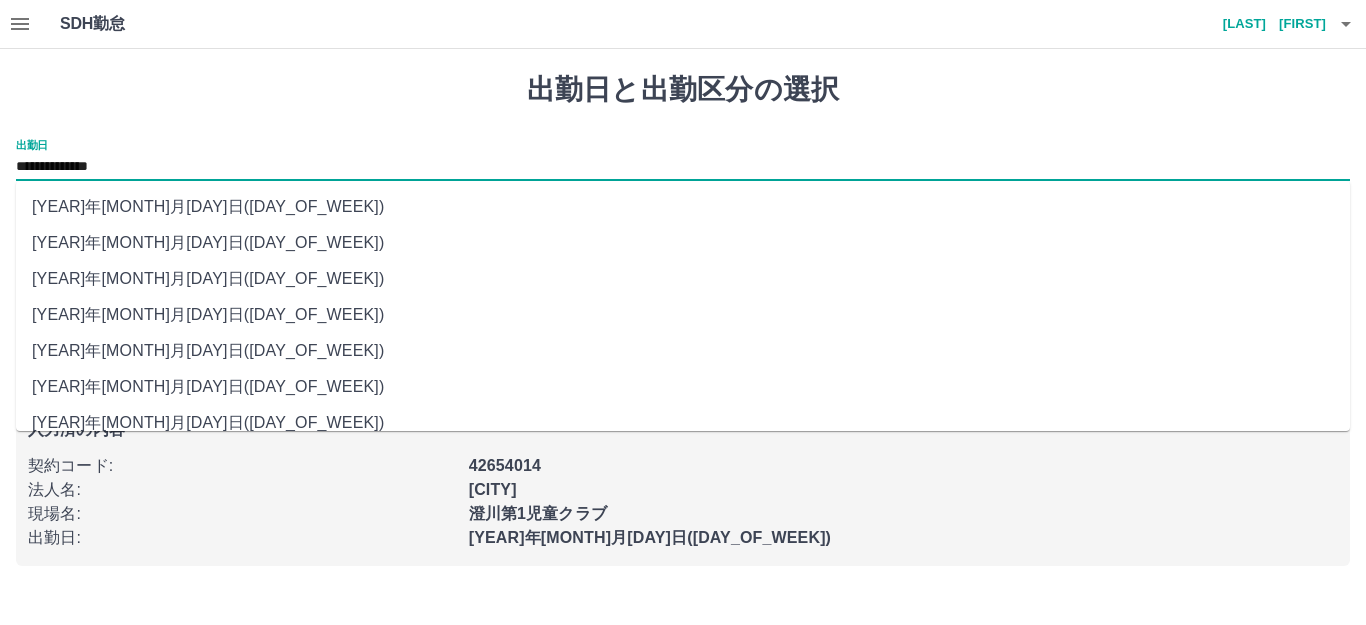 click on "**********" at bounding box center [683, 167] 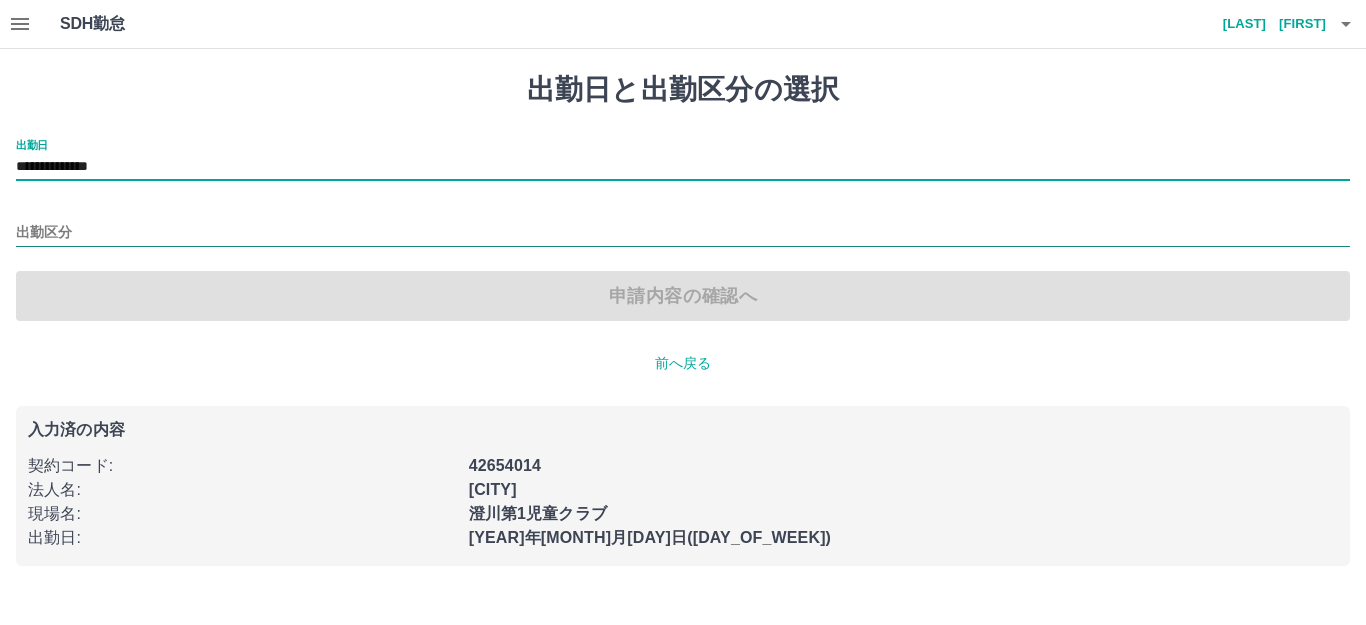 click on "出勤区分" at bounding box center [683, 233] 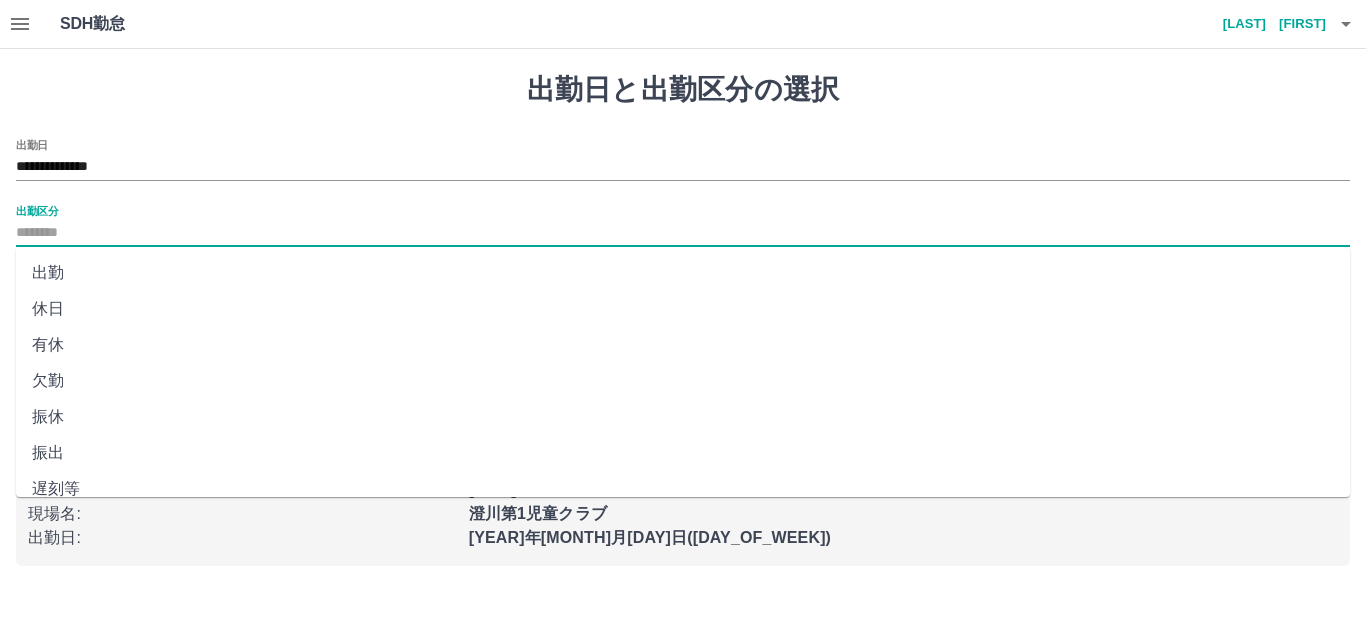 scroll, scrollTop: 219, scrollLeft: 0, axis: vertical 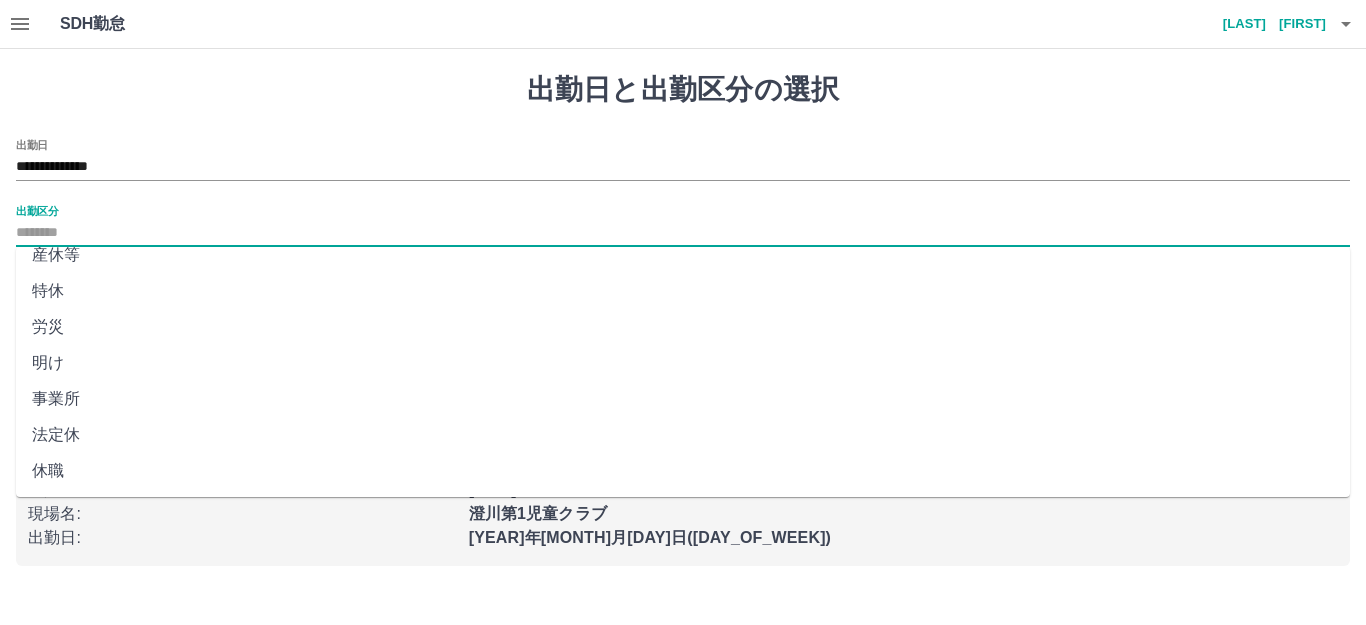 click at bounding box center [1346, 24] 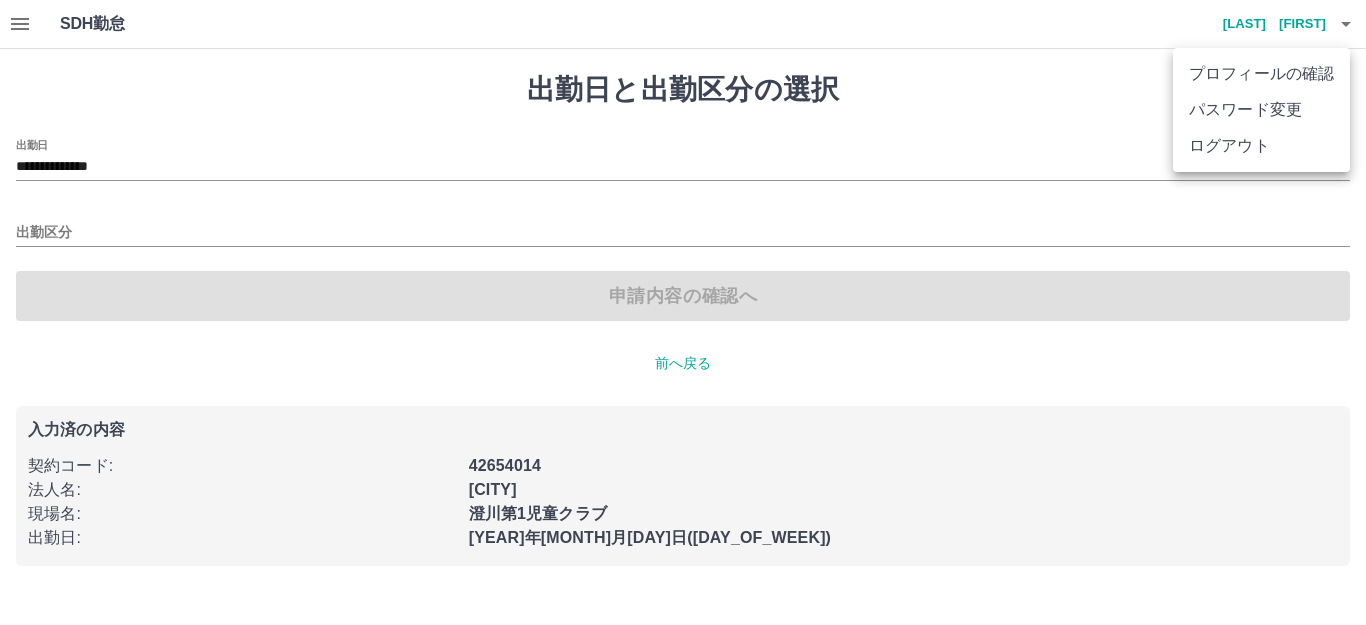 click on "ログアウト" at bounding box center [1261, 146] 